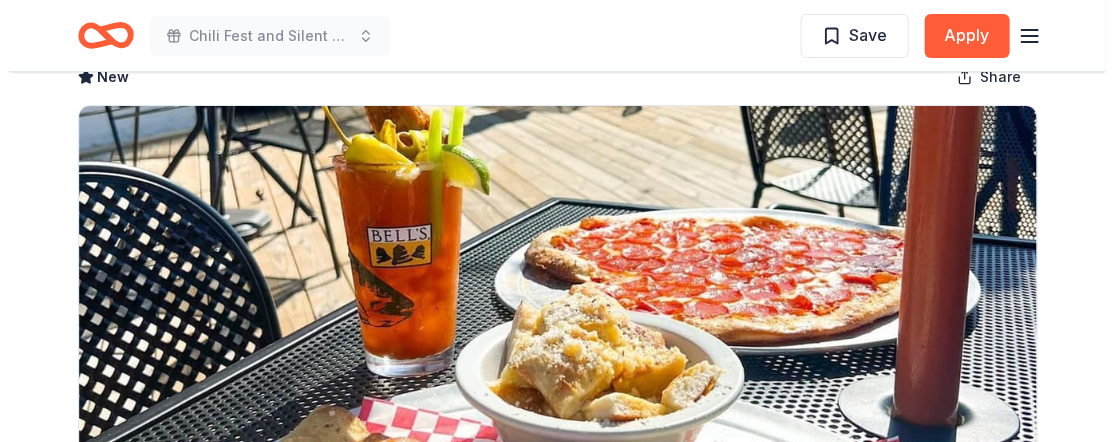 scroll, scrollTop: 0, scrollLeft: 0, axis: both 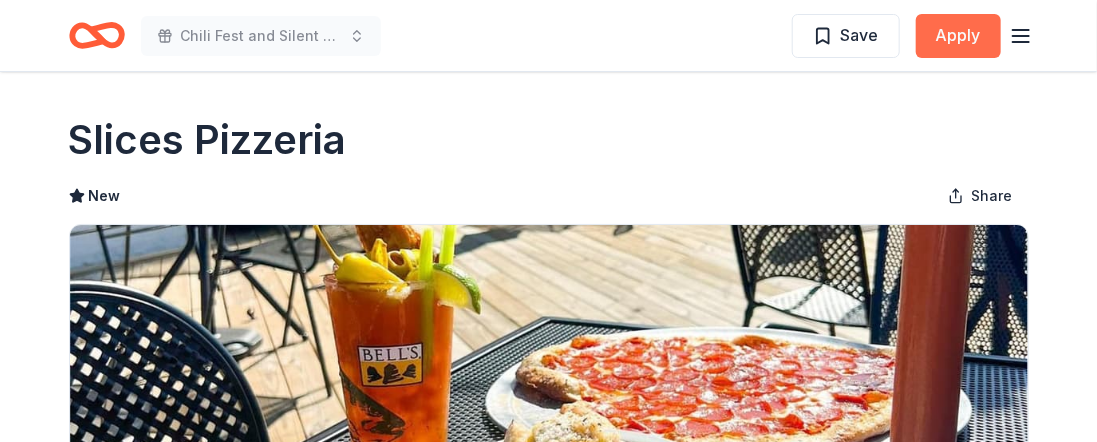 click on "Apply" at bounding box center [958, 36] 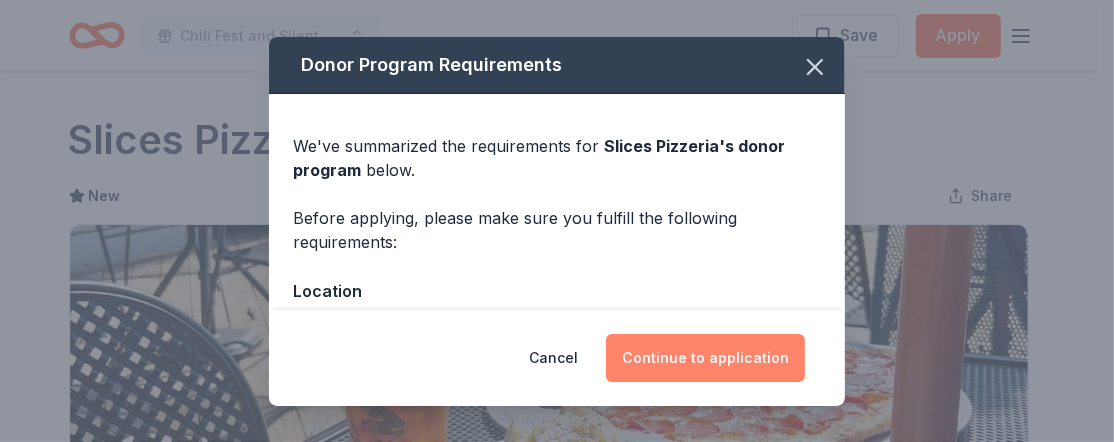 click on "Continue to application" at bounding box center (705, 358) 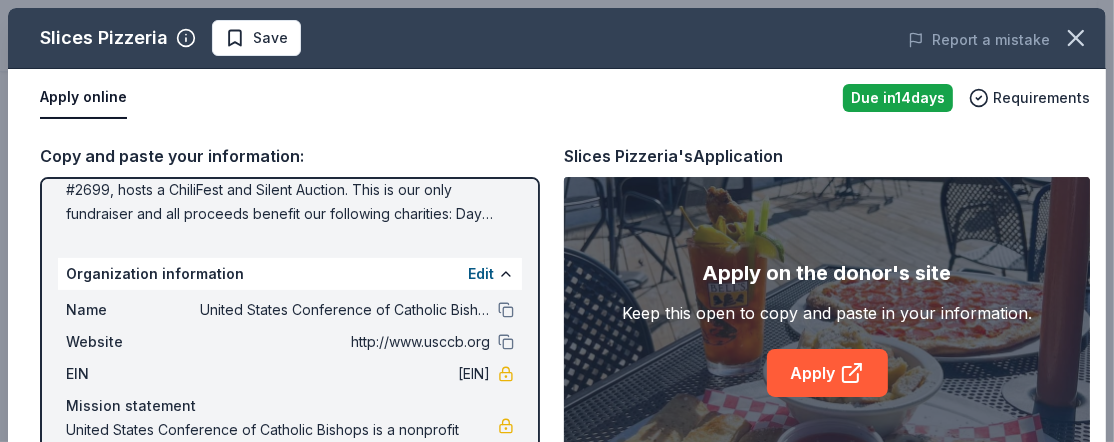 scroll, scrollTop: 272, scrollLeft: 0, axis: vertical 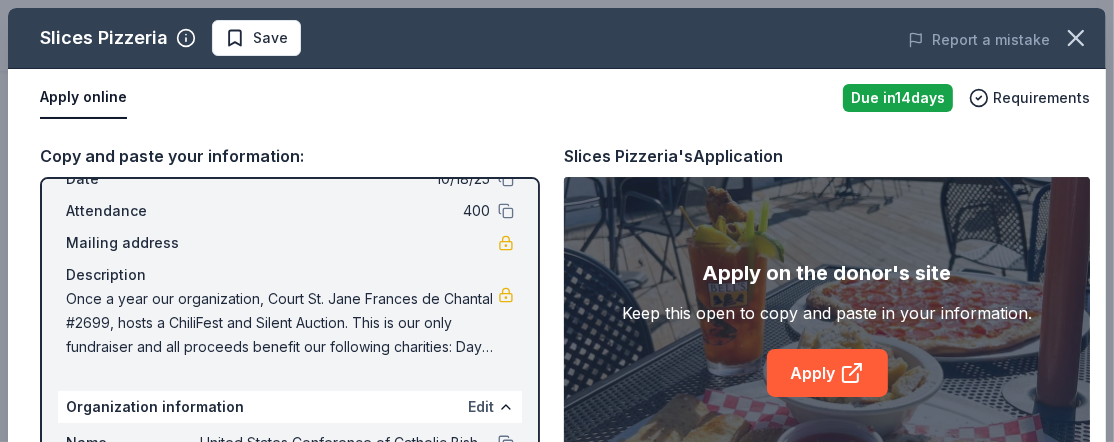 click on "Edit" at bounding box center (481, 407) 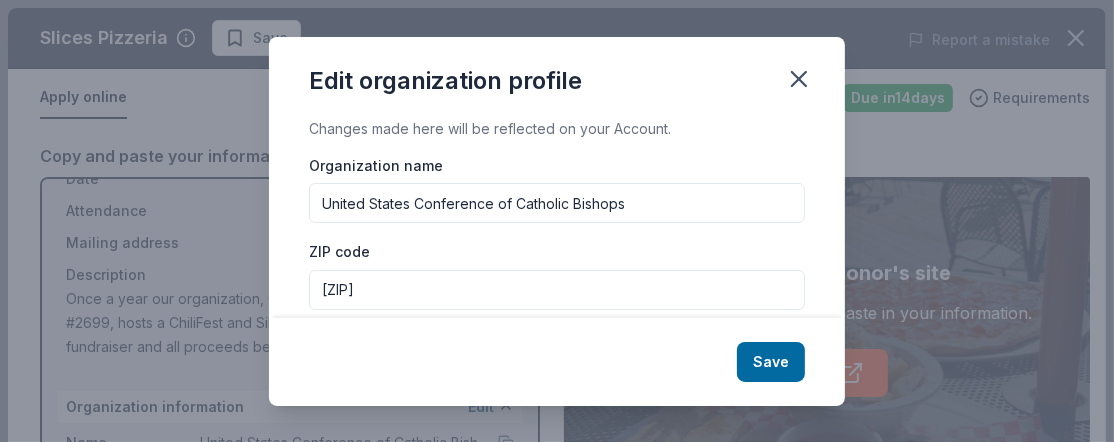 click on "United States Conference of Catholic Bishops" at bounding box center [557, 203] 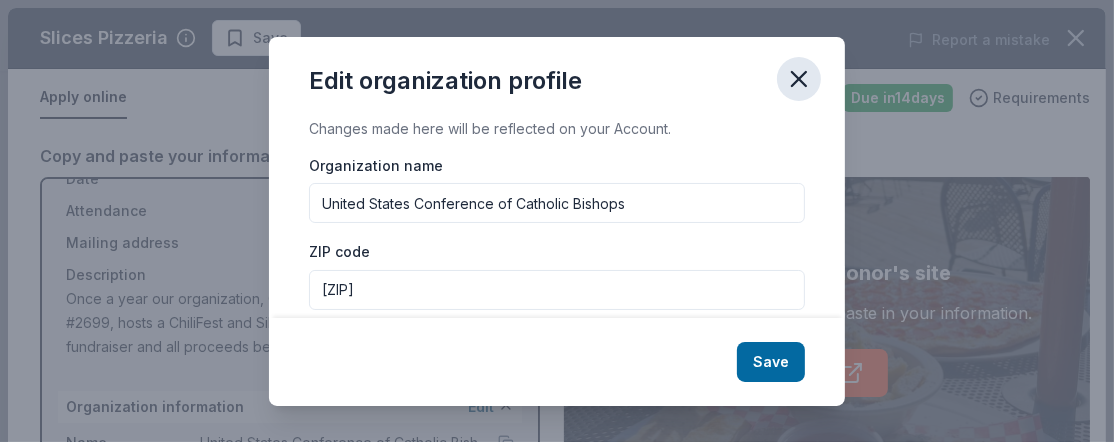 click 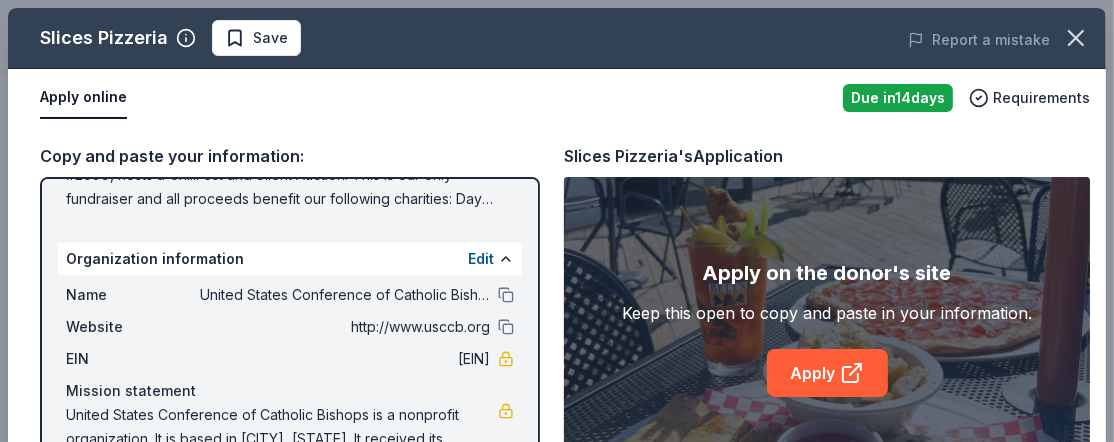 scroll, scrollTop: 272, scrollLeft: 0, axis: vertical 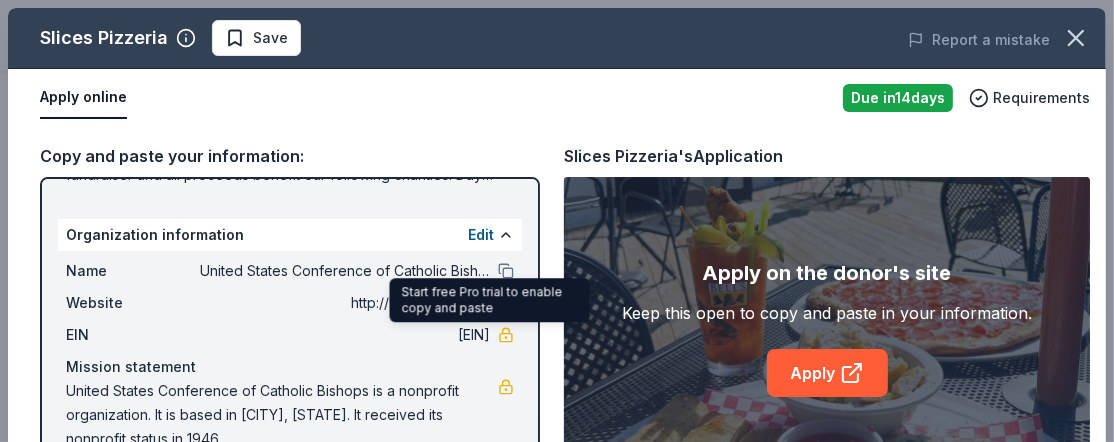 click on "[EIN]" at bounding box center (345, 335) 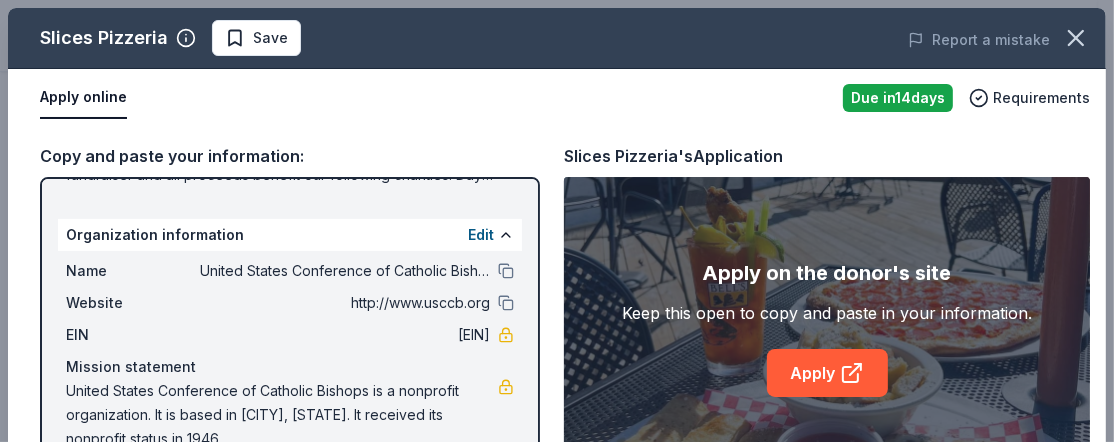 click at bounding box center (506, 335) 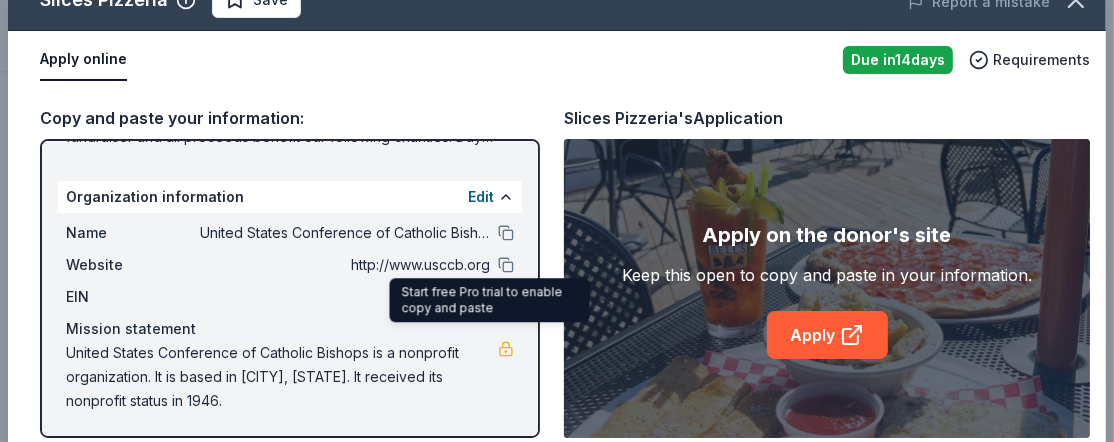 scroll, scrollTop: 57, scrollLeft: 0, axis: vertical 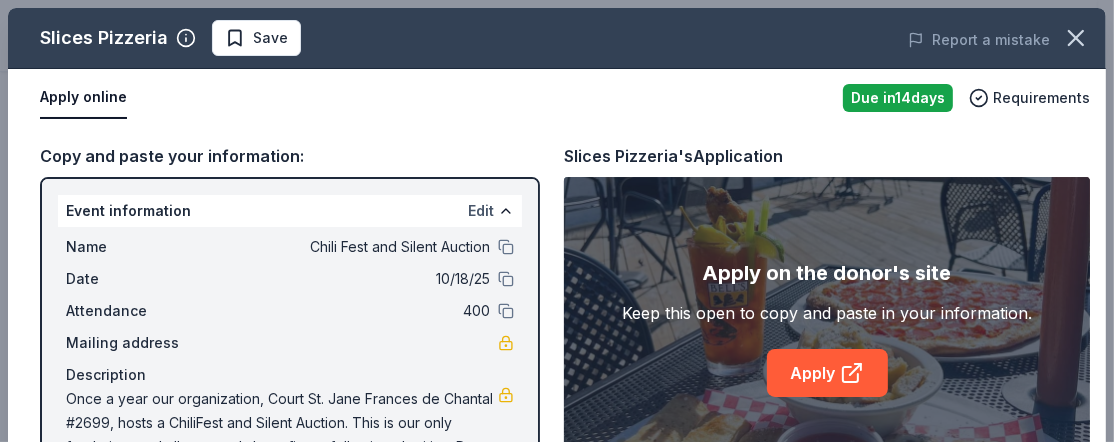 click on "Edit" at bounding box center (481, 211) 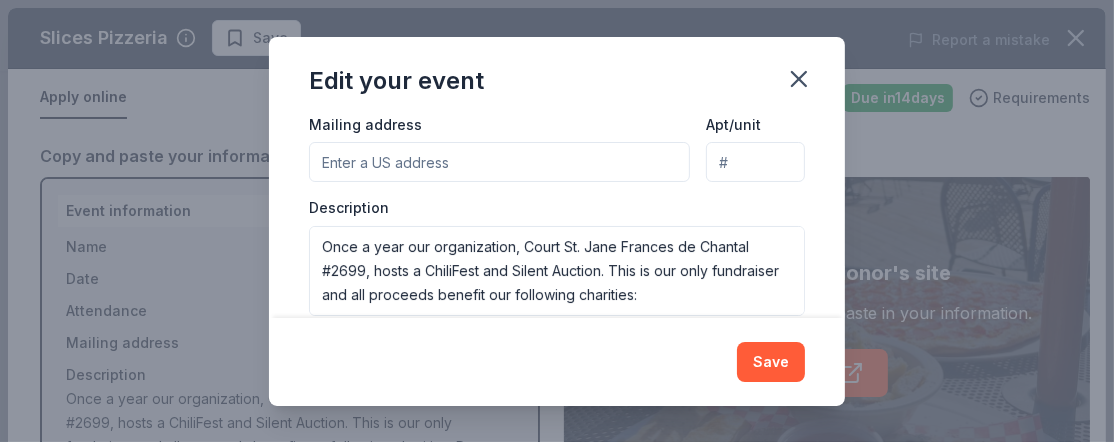scroll, scrollTop: 366, scrollLeft: 0, axis: vertical 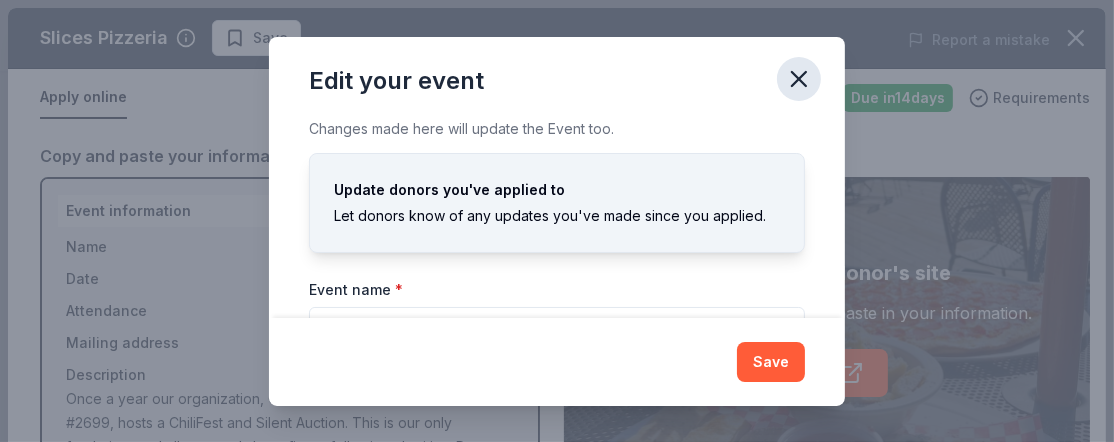 click 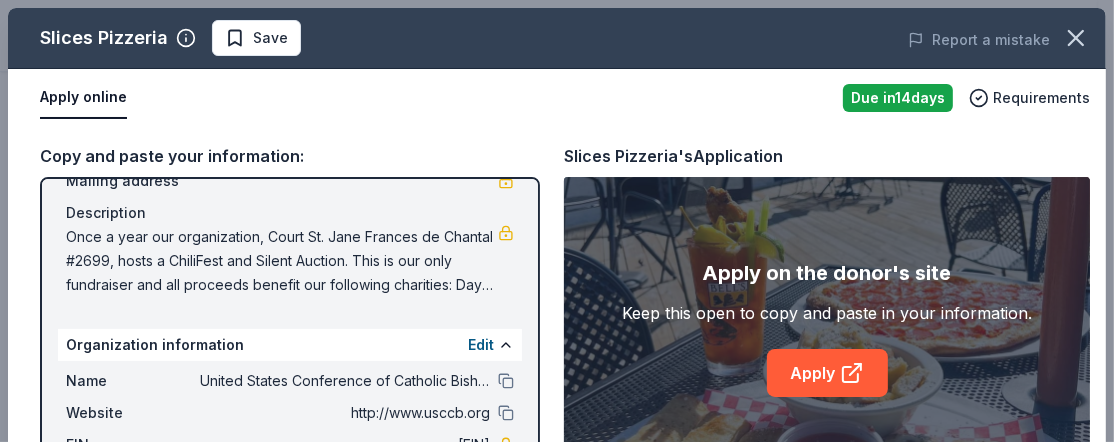 scroll, scrollTop: 200, scrollLeft: 0, axis: vertical 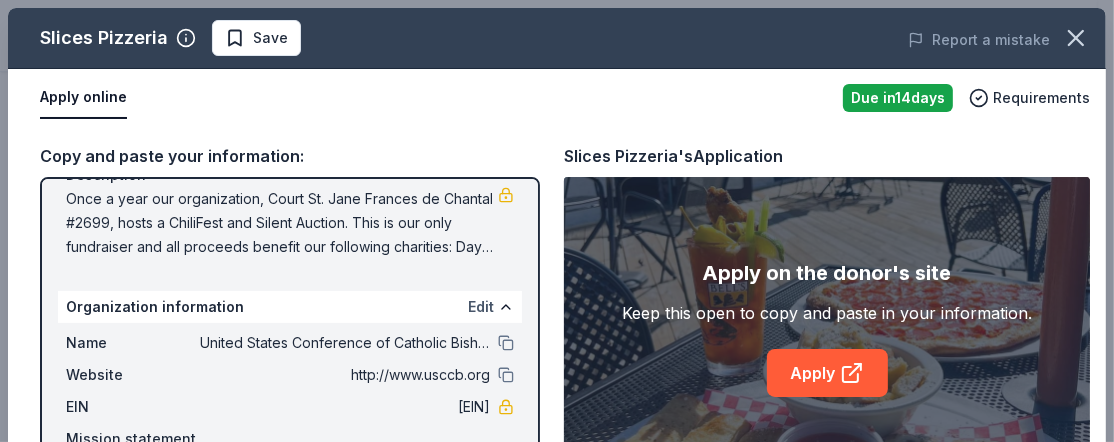 click on "Edit" at bounding box center (481, 307) 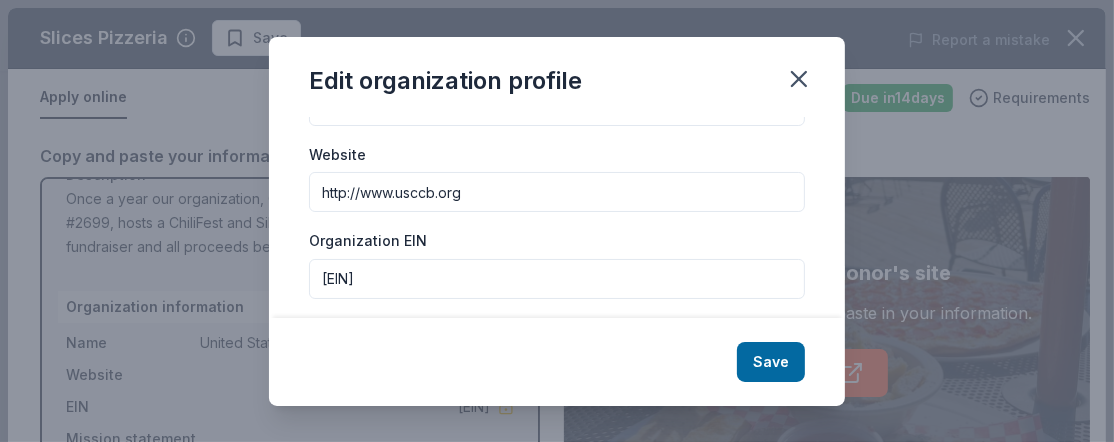 scroll, scrollTop: 200, scrollLeft: 0, axis: vertical 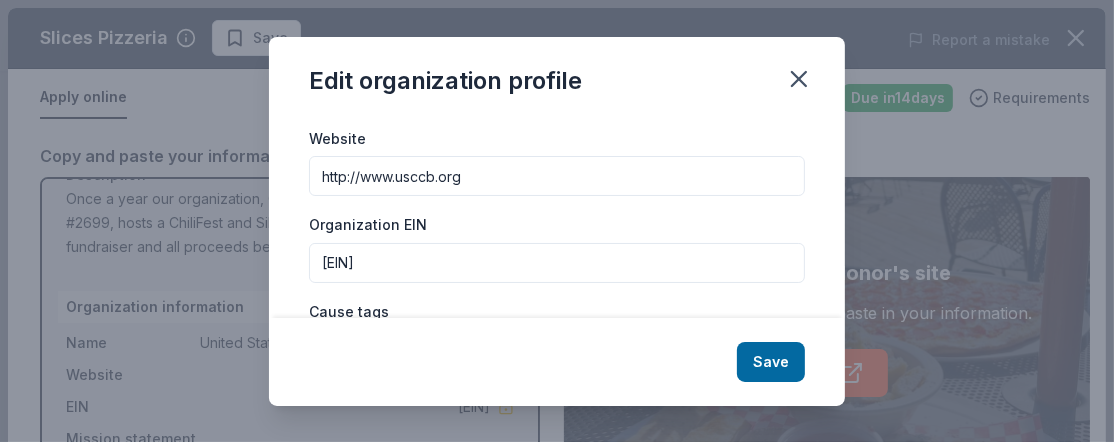 click on "[EIN]" at bounding box center [557, 263] 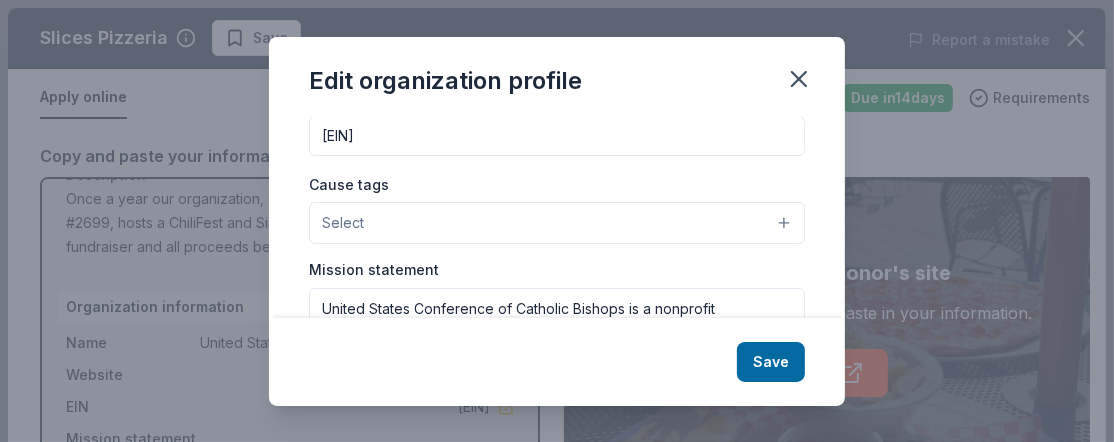 scroll, scrollTop: 300, scrollLeft: 0, axis: vertical 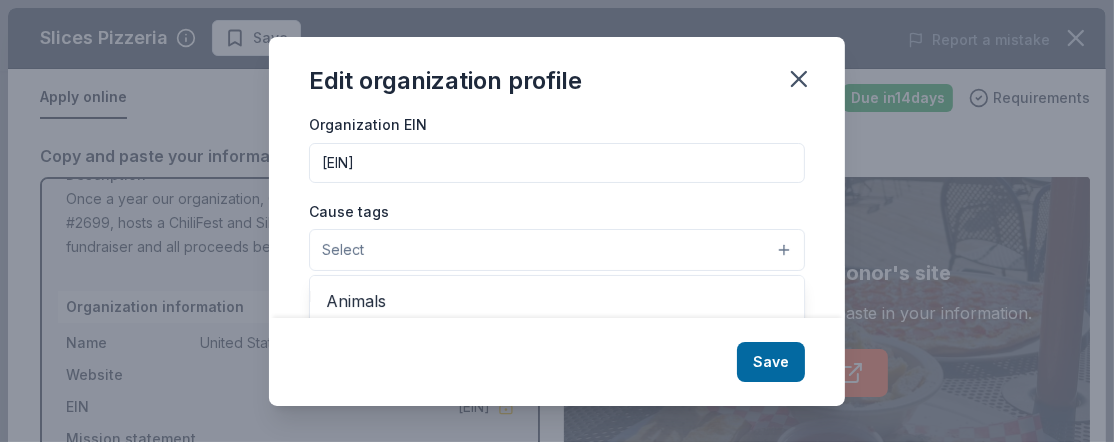 click on "Select" at bounding box center [557, 250] 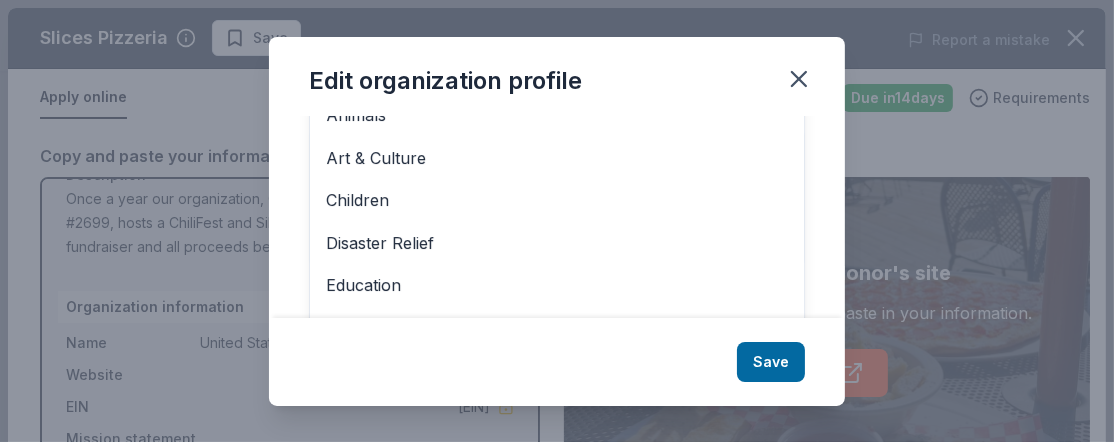 scroll, scrollTop: 496, scrollLeft: 0, axis: vertical 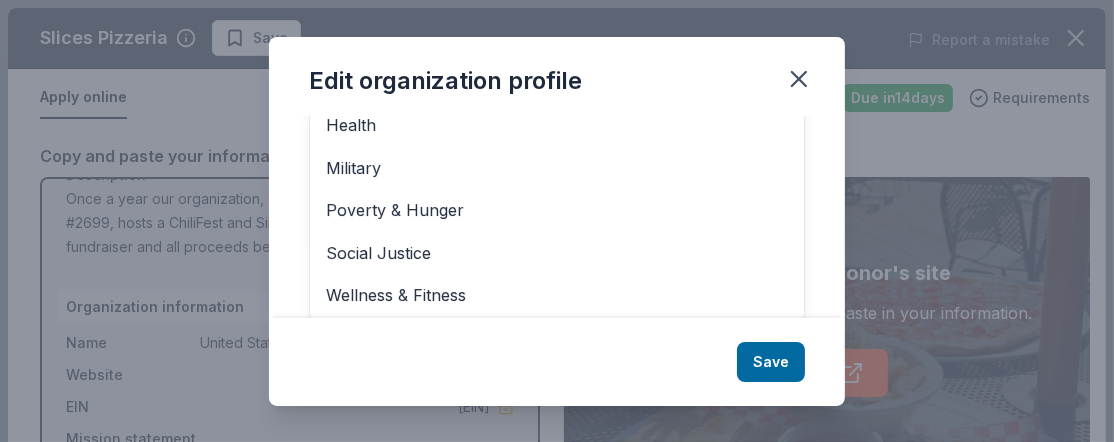 click on "Organization name United States Conference of Catholic Bishops ZIP code [ZIP] Website http://www.usccb.org Organization EIN [EIN] Cause tags Select Animals Art & Culture Children Disaster Relief Education Environment & Sustainability First Responders Health Military Poverty & Hunger Social Justice Wellness & Fitness Mission statement United States Conference of Catholic Bishops is a nonprofit organization. It is based in [CITY], [STATE]. It received its nonprofit status in 1946." at bounding box center (557, 217) 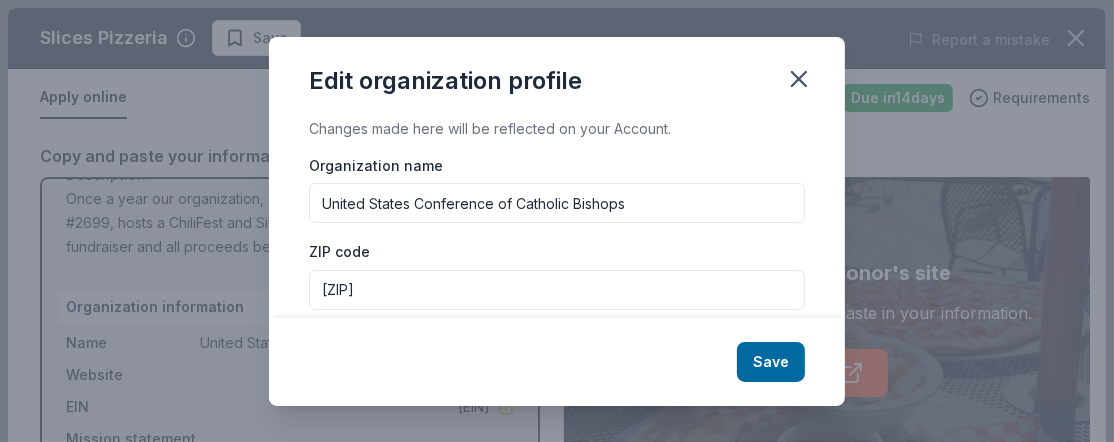 scroll, scrollTop: 0, scrollLeft: 0, axis: both 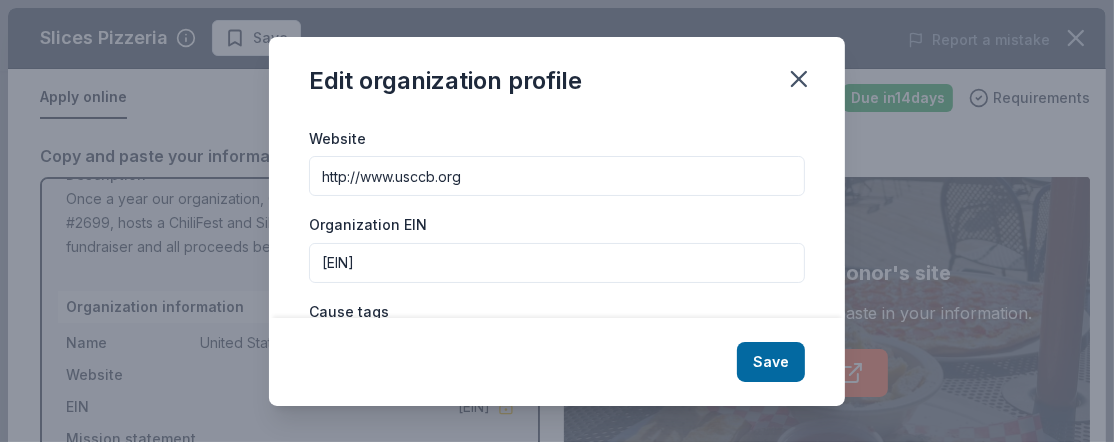 click on "[EIN]" at bounding box center (557, 263) 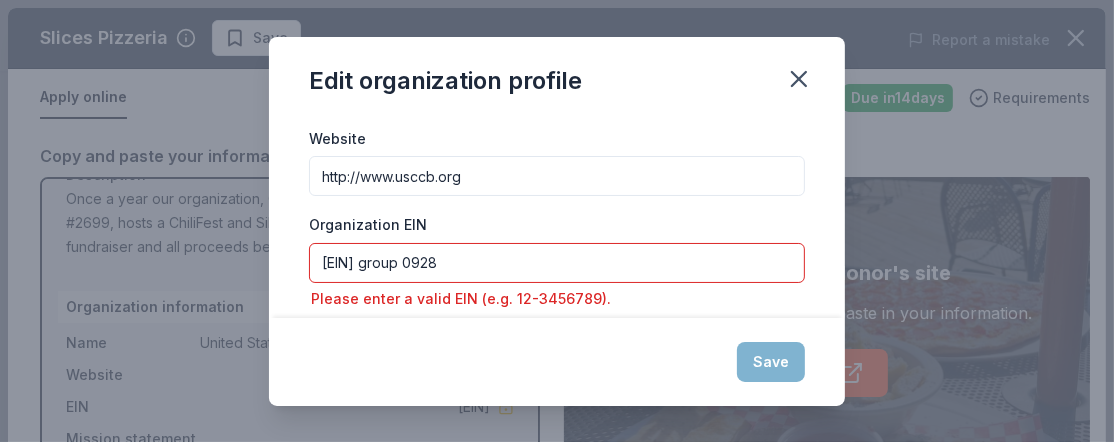 click on "Save" at bounding box center [557, 362] 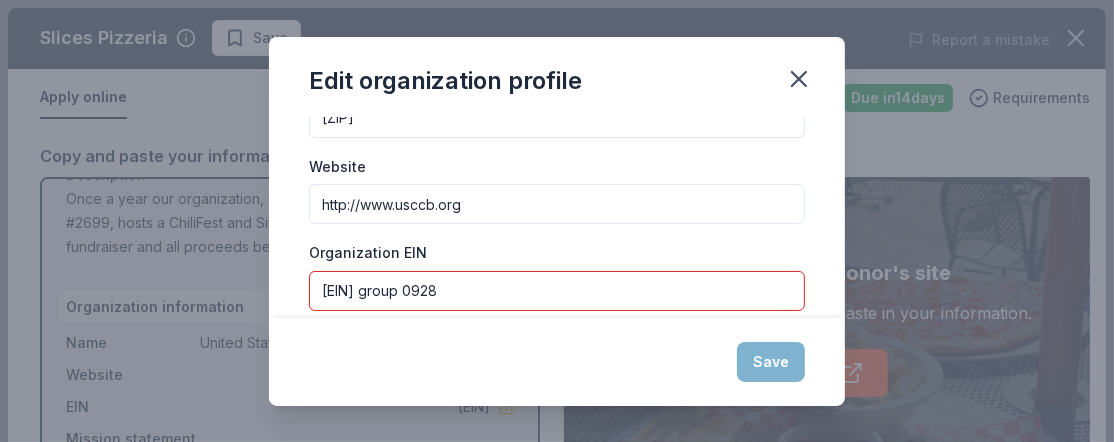 scroll, scrollTop: 200, scrollLeft: 0, axis: vertical 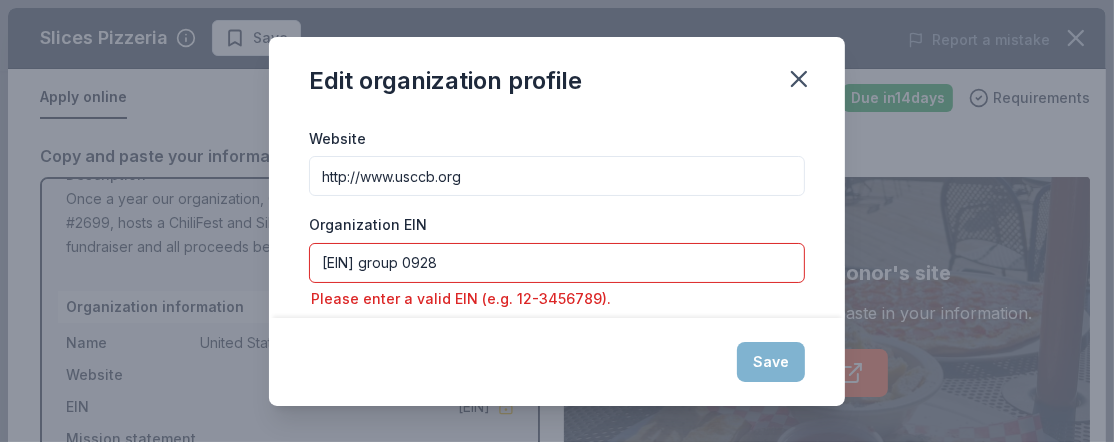 drag, startPoint x: 484, startPoint y: 259, endPoint x: 288, endPoint y: 244, distance: 196.57314 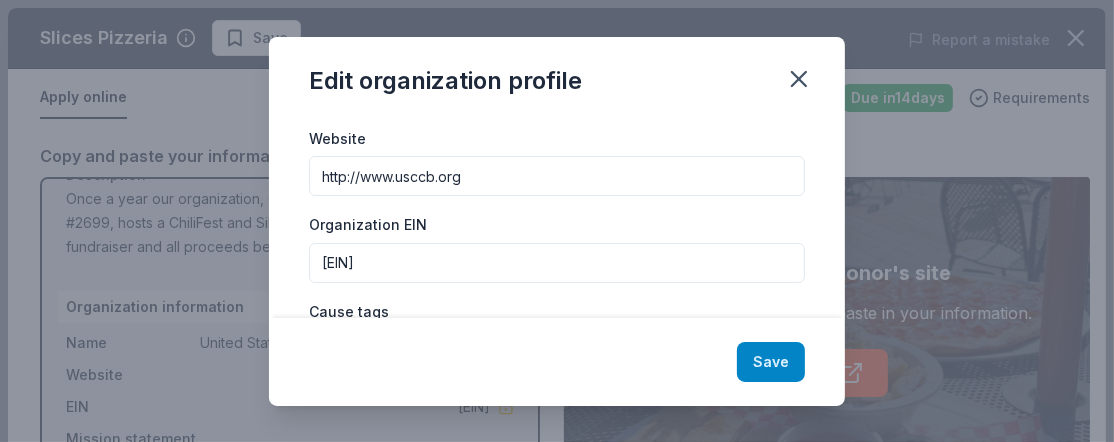 type on "[EIN]" 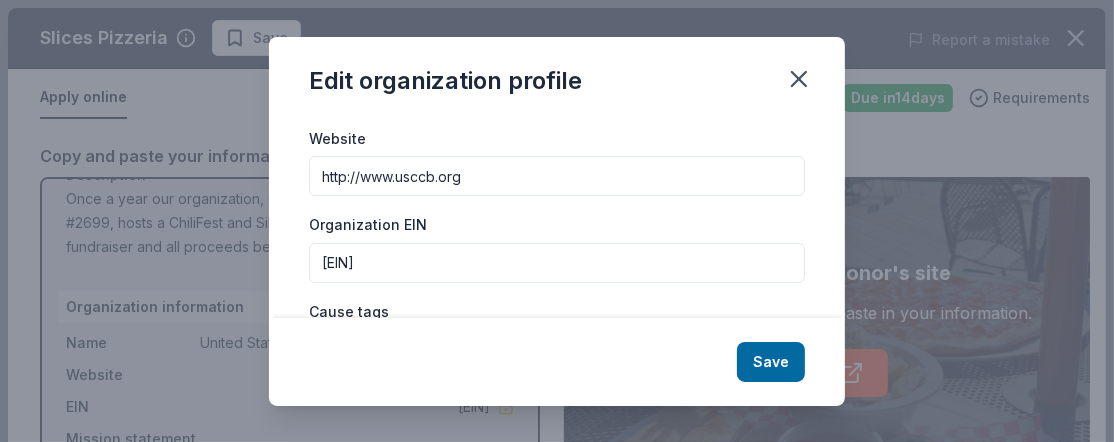 click on "Save" at bounding box center (771, 362) 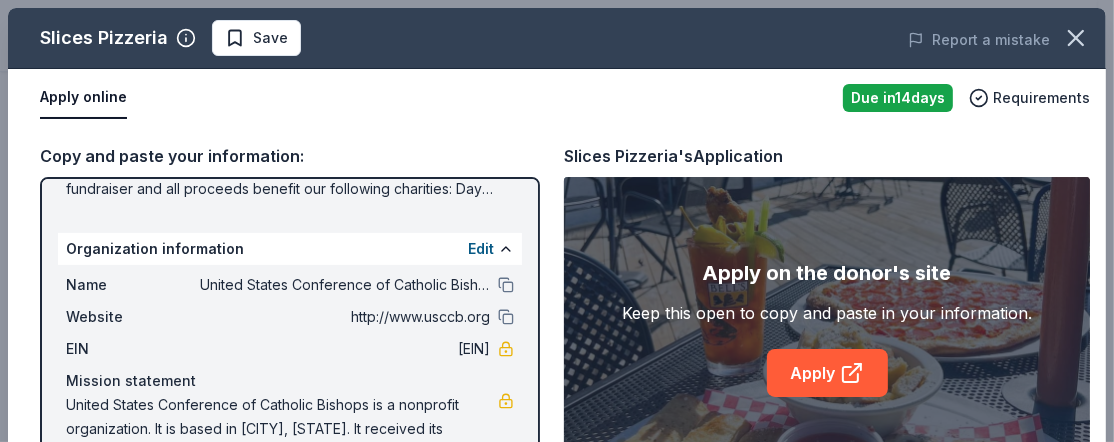 scroll, scrollTop: 272, scrollLeft: 0, axis: vertical 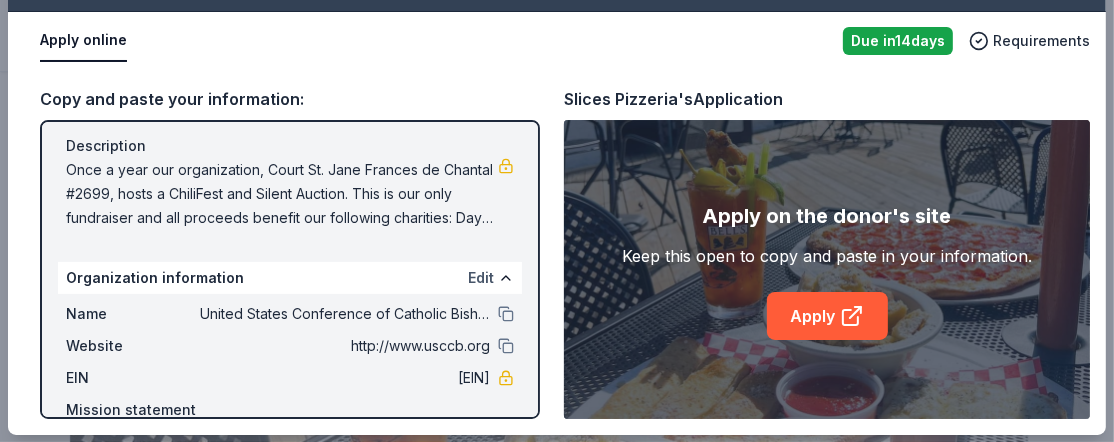click on "Edit" at bounding box center [481, 278] 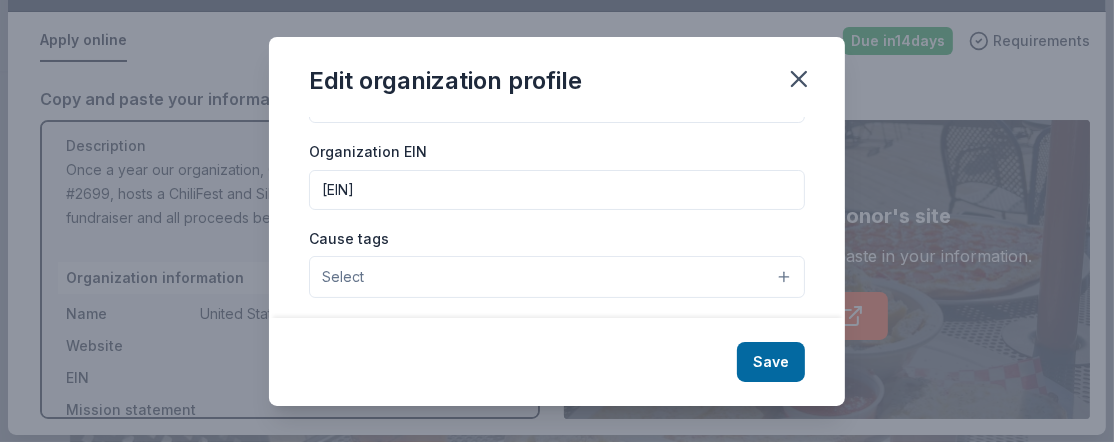 scroll, scrollTop: 300, scrollLeft: 0, axis: vertical 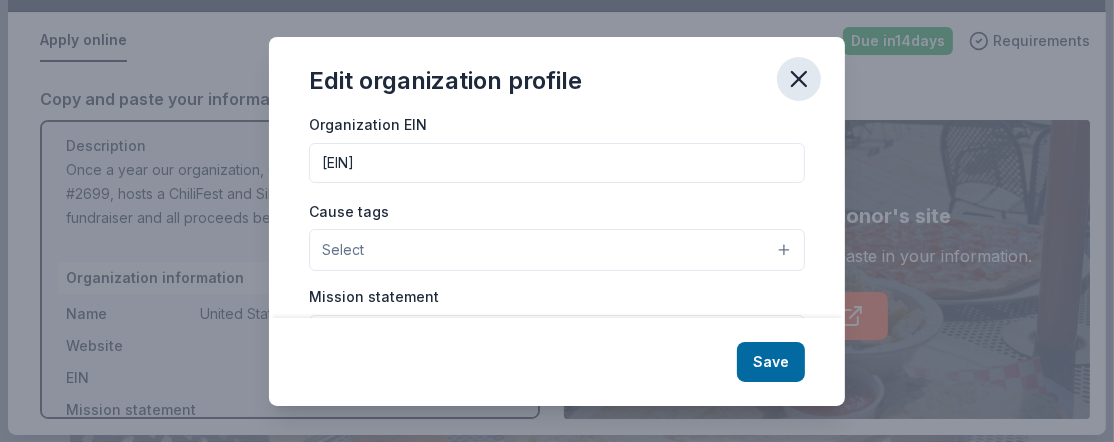 click 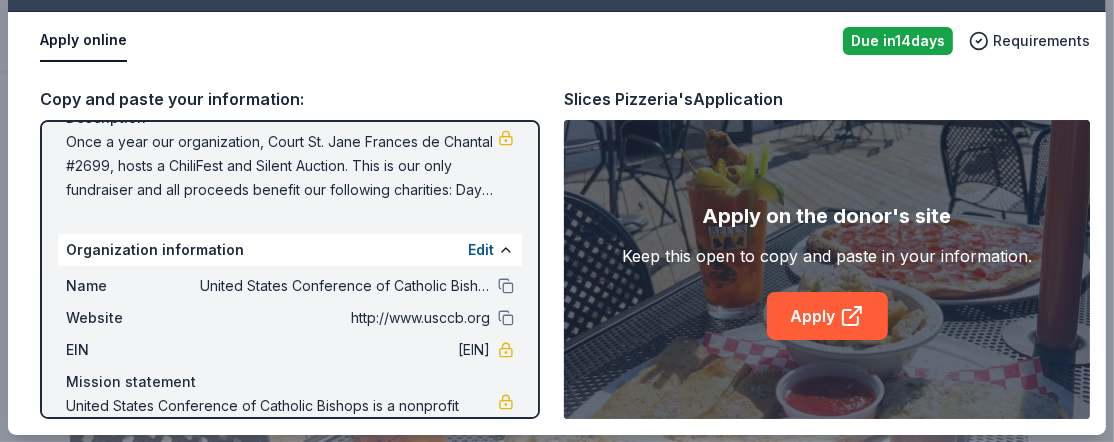 scroll, scrollTop: 172, scrollLeft: 0, axis: vertical 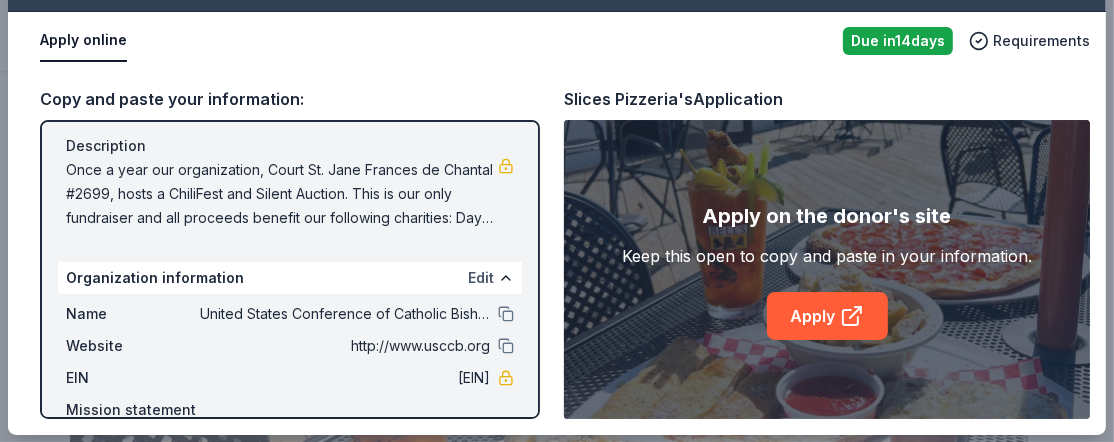 click on "Edit" at bounding box center (481, 278) 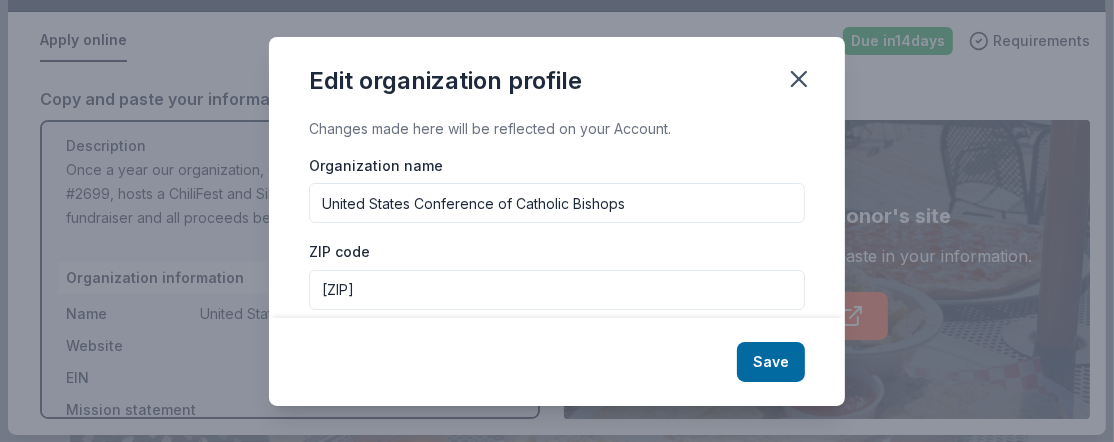 drag, startPoint x: 320, startPoint y: 205, endPoint x: 795, endPoint y: 168, distance: 476.43887 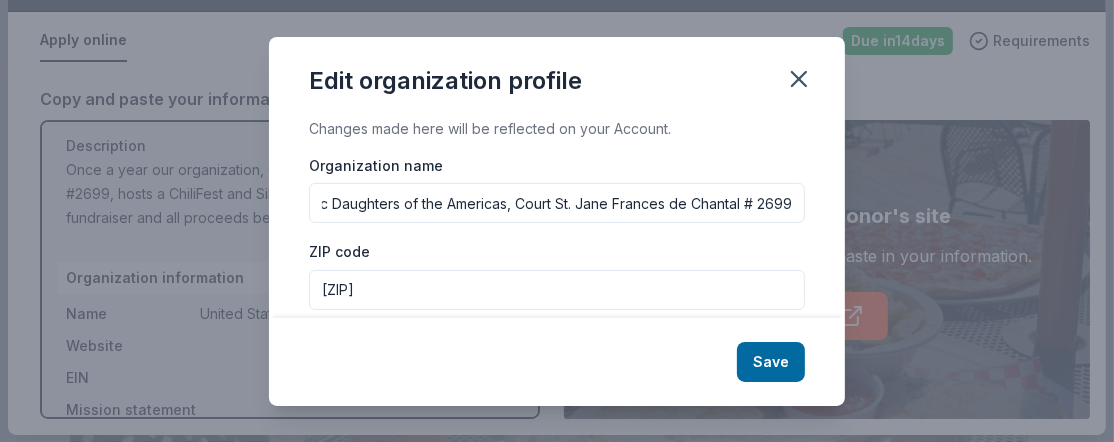 scroll, scrollTop: 0, scrollLeft: 67, axis: horizontal 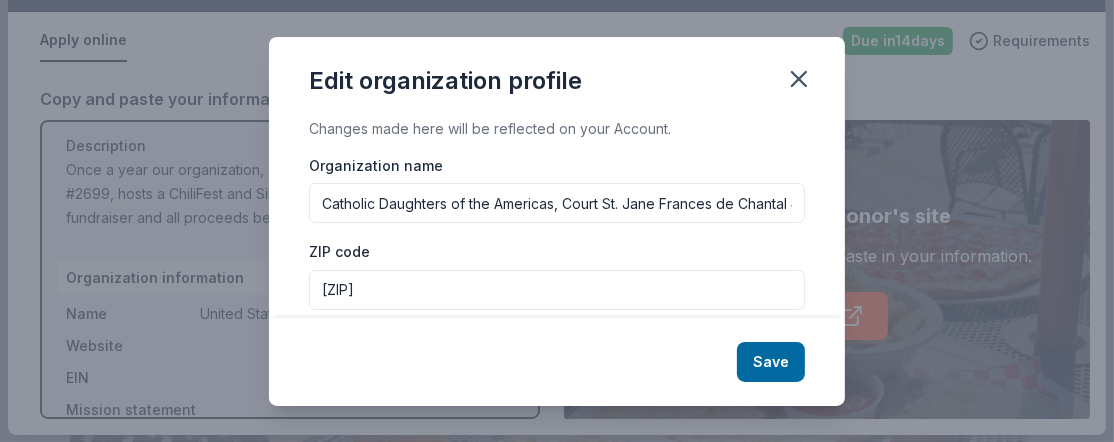 click on "[ZIP]" at bounding box center (557, 290) 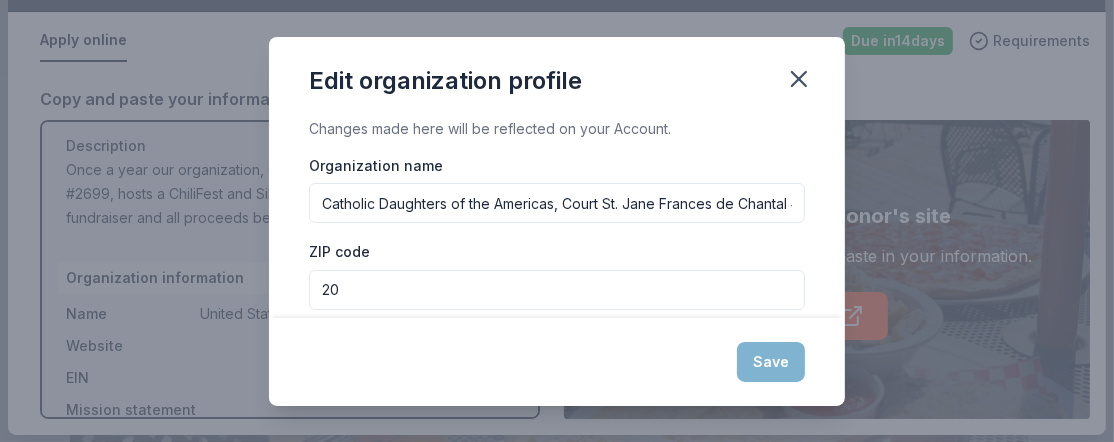type on "2" 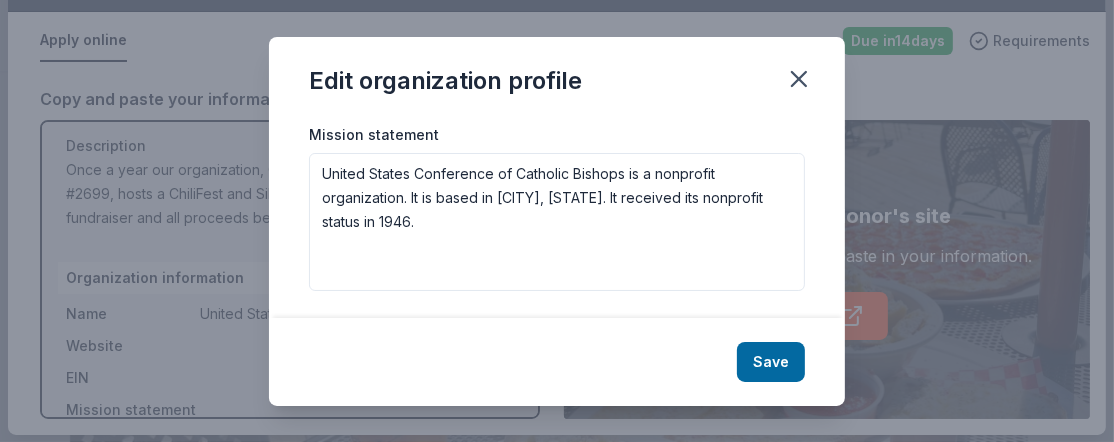 scroll, scrollTop: 464, scrollLeft: 0, axis: vertical 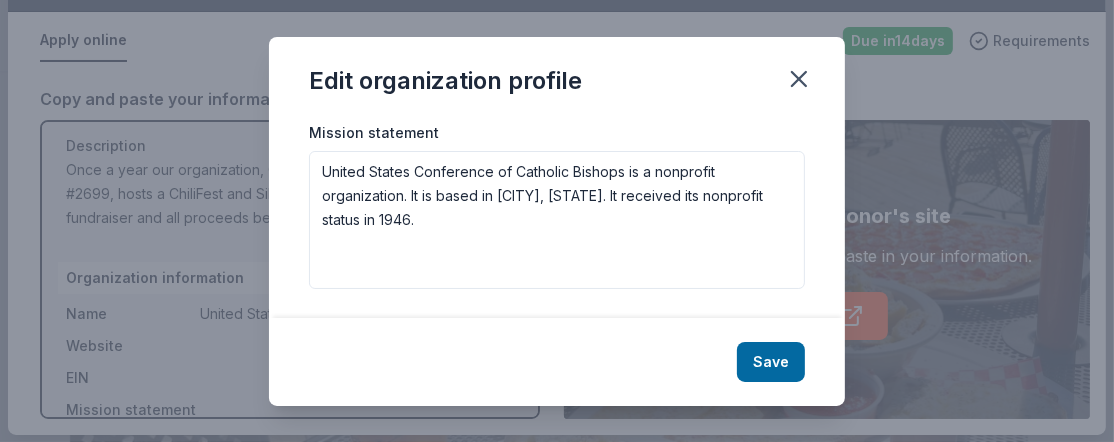 type on "[ZIP]" 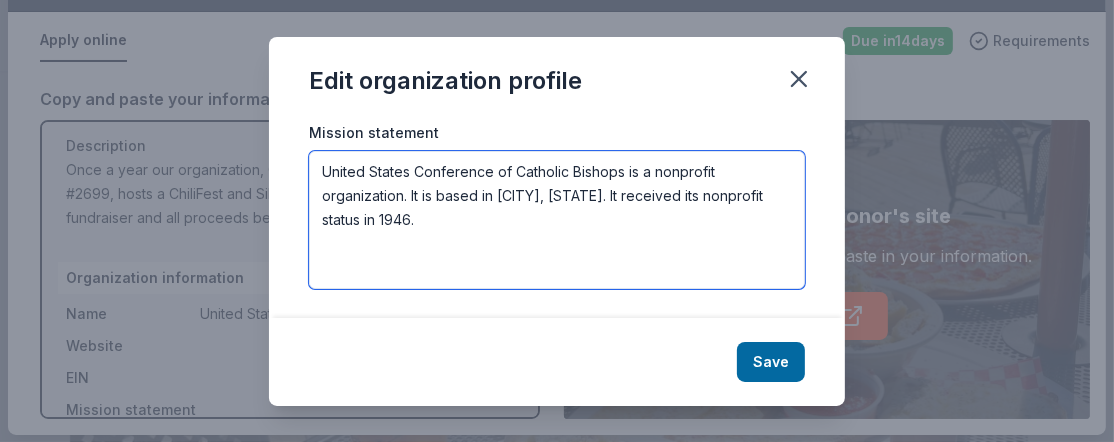 drag, startPoint x: 323, startPoint y: 169, endPoint x: 419, endPoint y: 220, distance: 108.706024 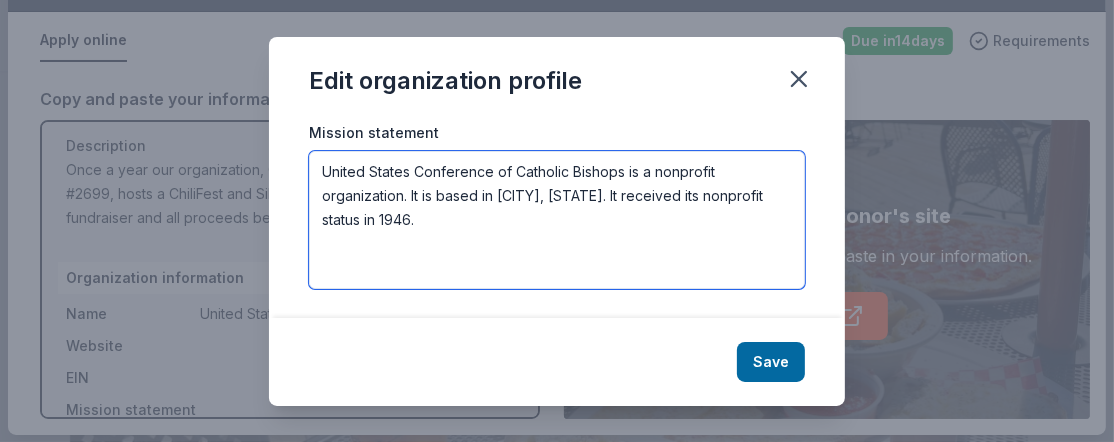 paste on "Our Court was established in 2015 at Saint Anthony of Padua Catholic Church of the Woodlands. We donate to charities, administer scholarship programs, and strive “to be helping hands where there is pain, poverty, sorrow or sickness”. CDA is a 501(c)(3) charitable organization" 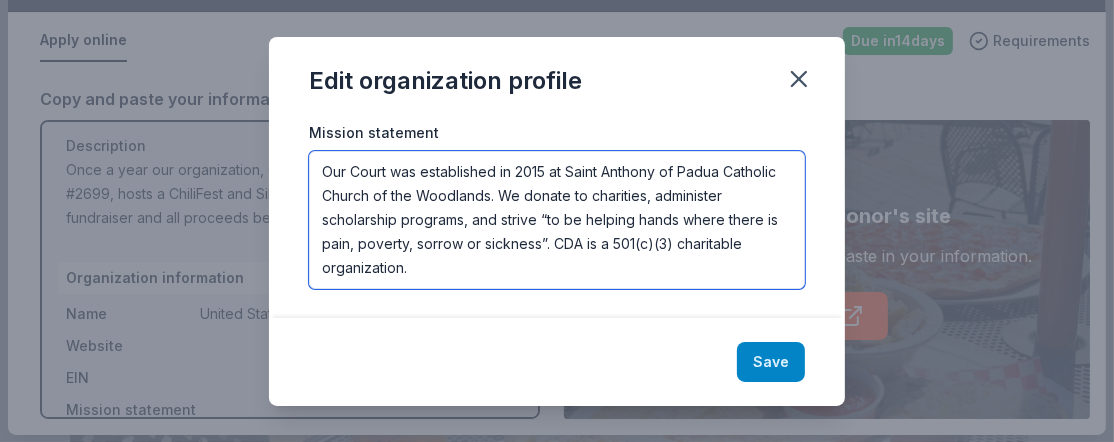 type on "Our Court was established in 2015 at Saint Anthony of Padua Catholic Church of the Woodlands. We donate to charities, administer scholarship programs, and strive “to be helping hands where there is pain, poverty, sorrow or sickness”. CDA is a 501(c)(3) charitable organization." 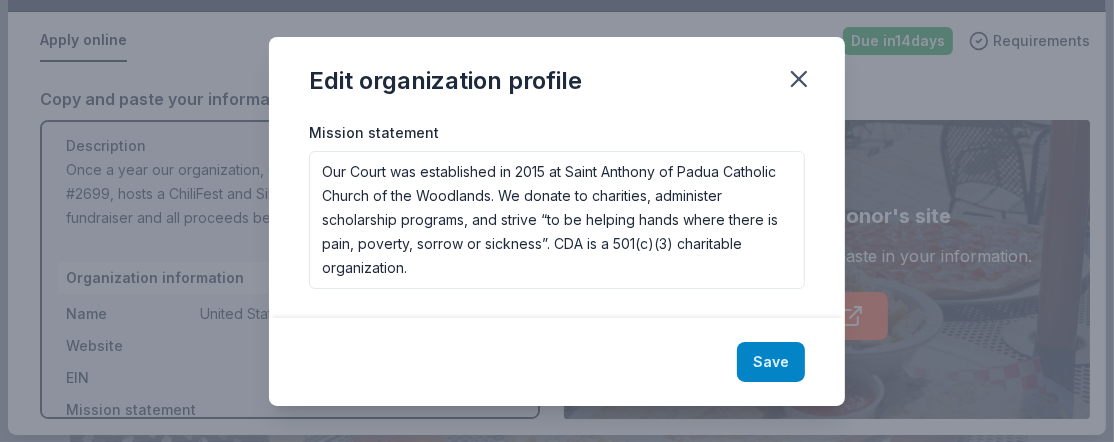 click on "Save" at bounding box center [771, 362] 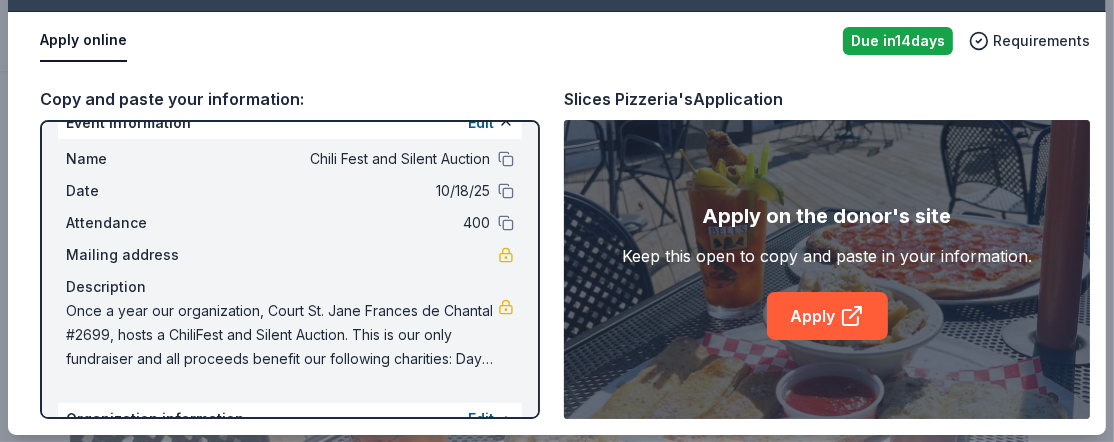scroll, scrollTop: 0, scrollLeft: 0, axis: both 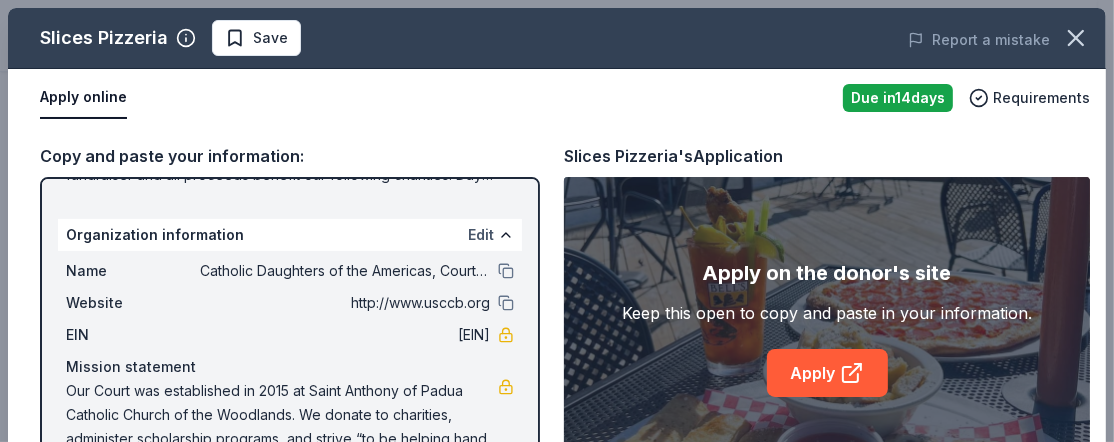 click on "Edit" at bounding box center (481, 235) 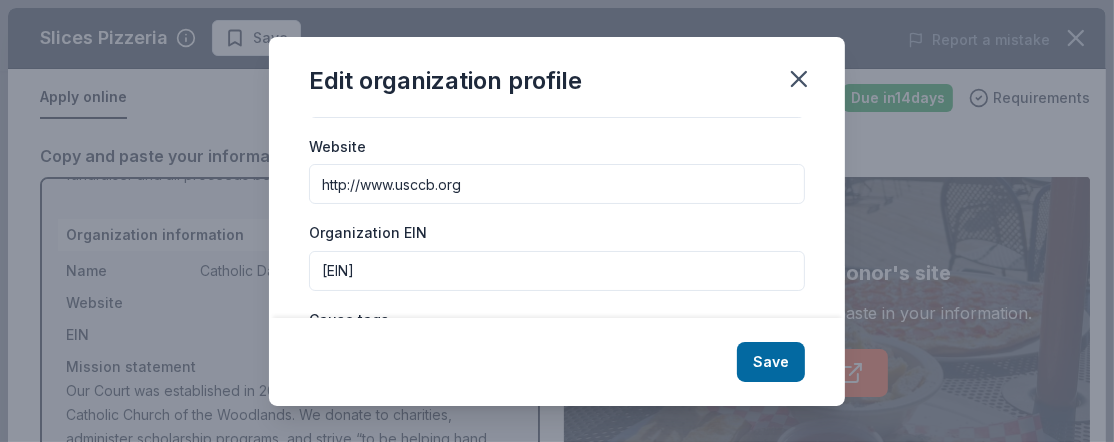 scroll, scrollTop: 165, scrollLeft: 0, axis: vertical 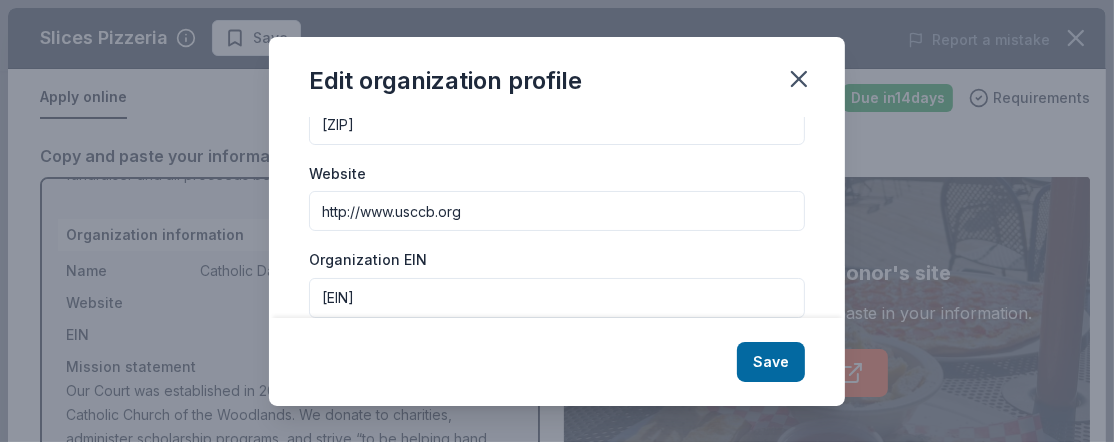 drag, startPoint x: 470, startPoint y: 212, endPoint x: 317, endPoint y: 207, distance: 153.08168 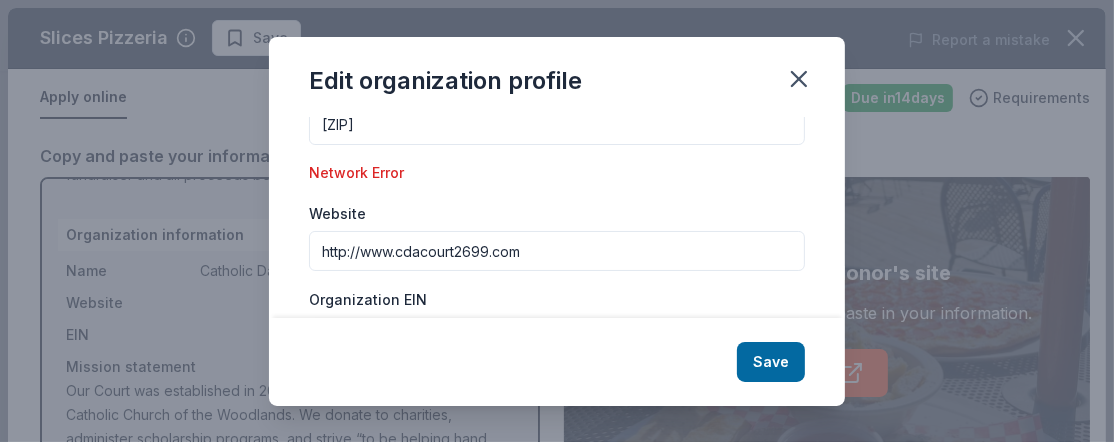 drag, startPoint x: 398, startPoint y: 251, endPoint x: 253, endPoint y: 212, distance: 150.15326 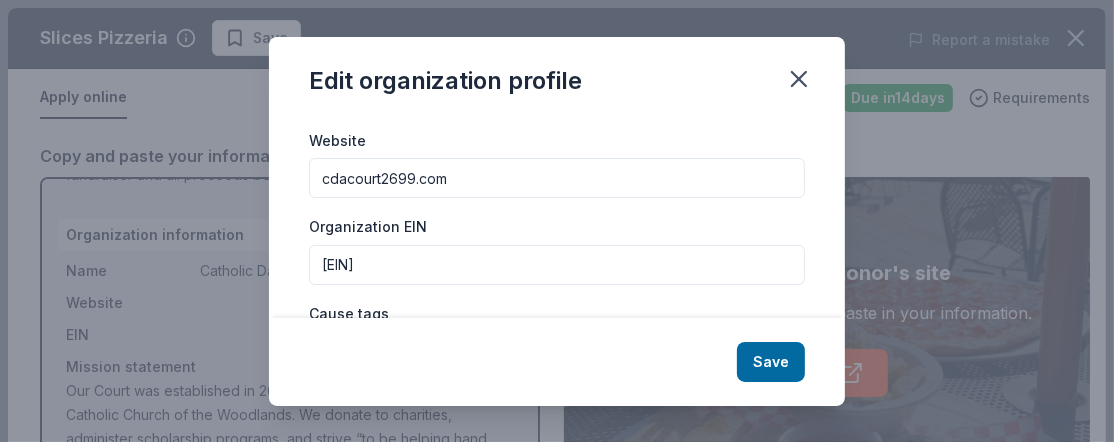 scroll, scrollTop: 264, scrollLeft: 0, axis: vertical 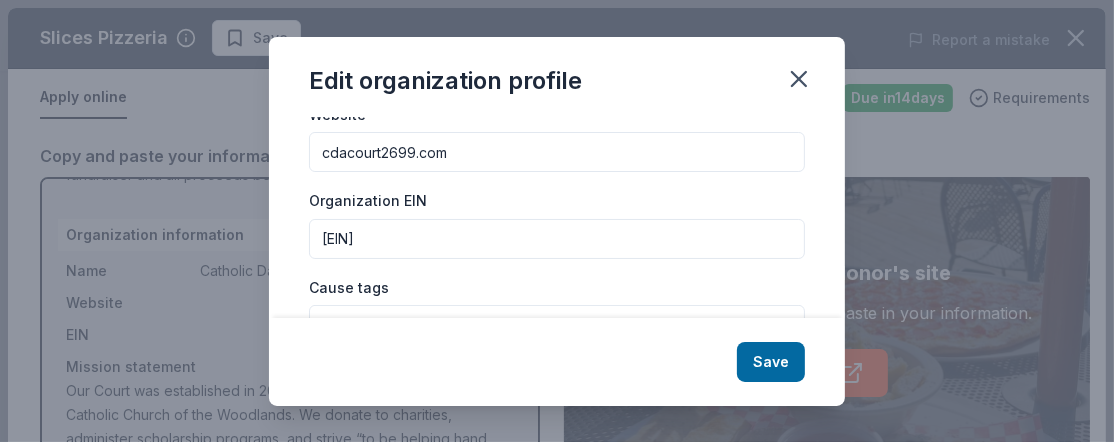 type on "cdacourt2699.com" 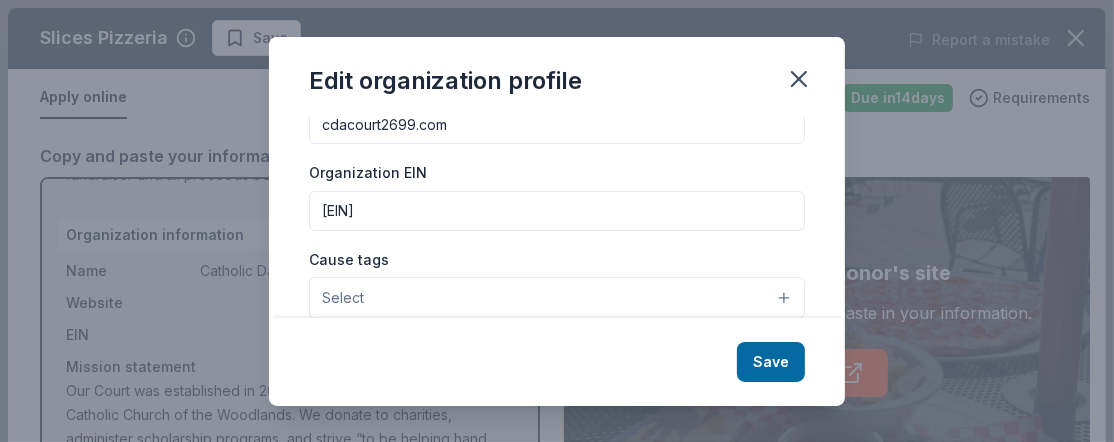 type 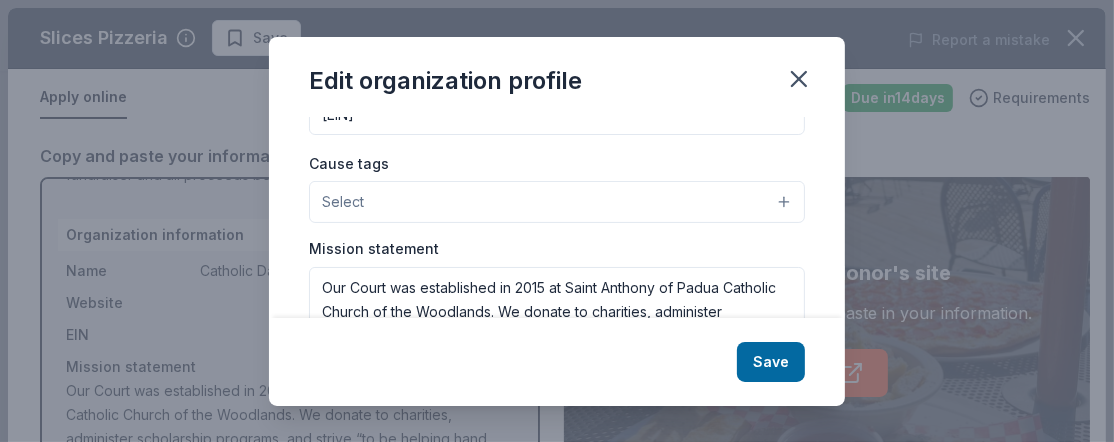 scroll, scrollTop: 492, scrollLeft: 0, axis: vertical 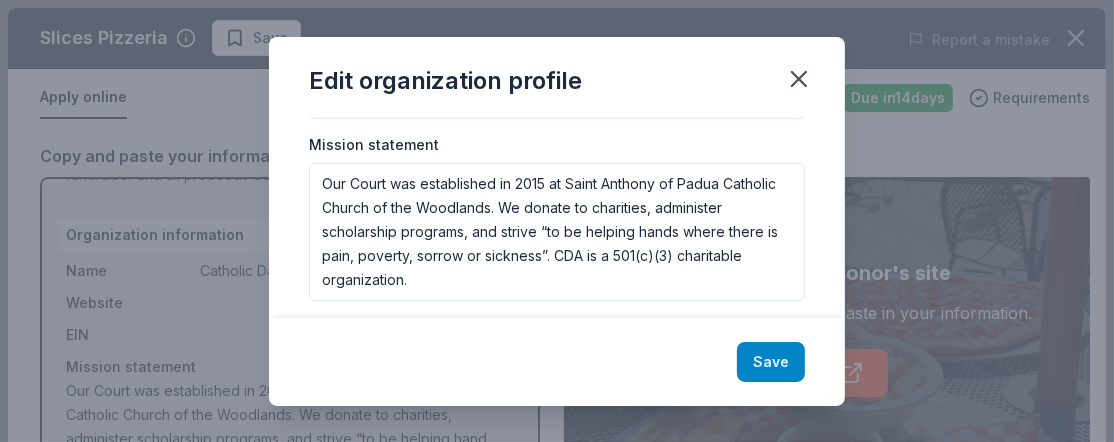 click on "Save" at bounding box center [771, 362] 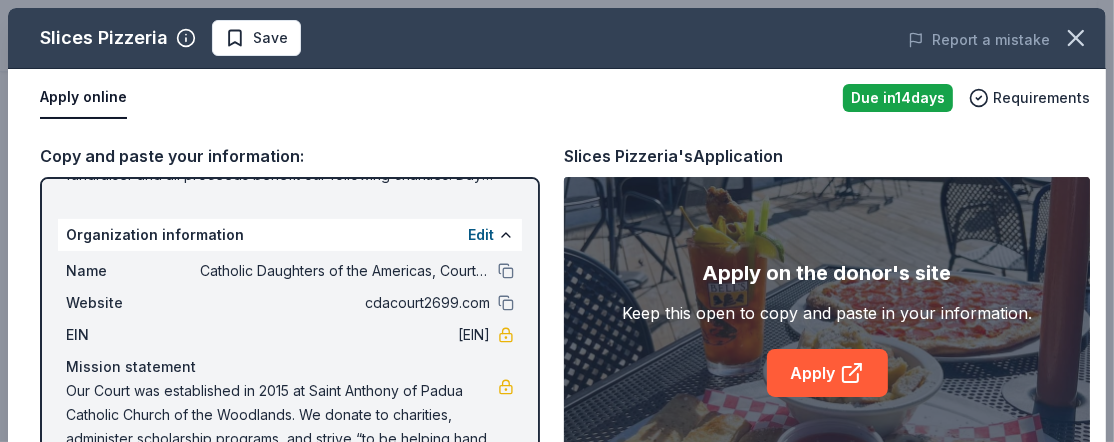 scroll, scrollTop: 57, scrollLeft: 0, axis: vertical 